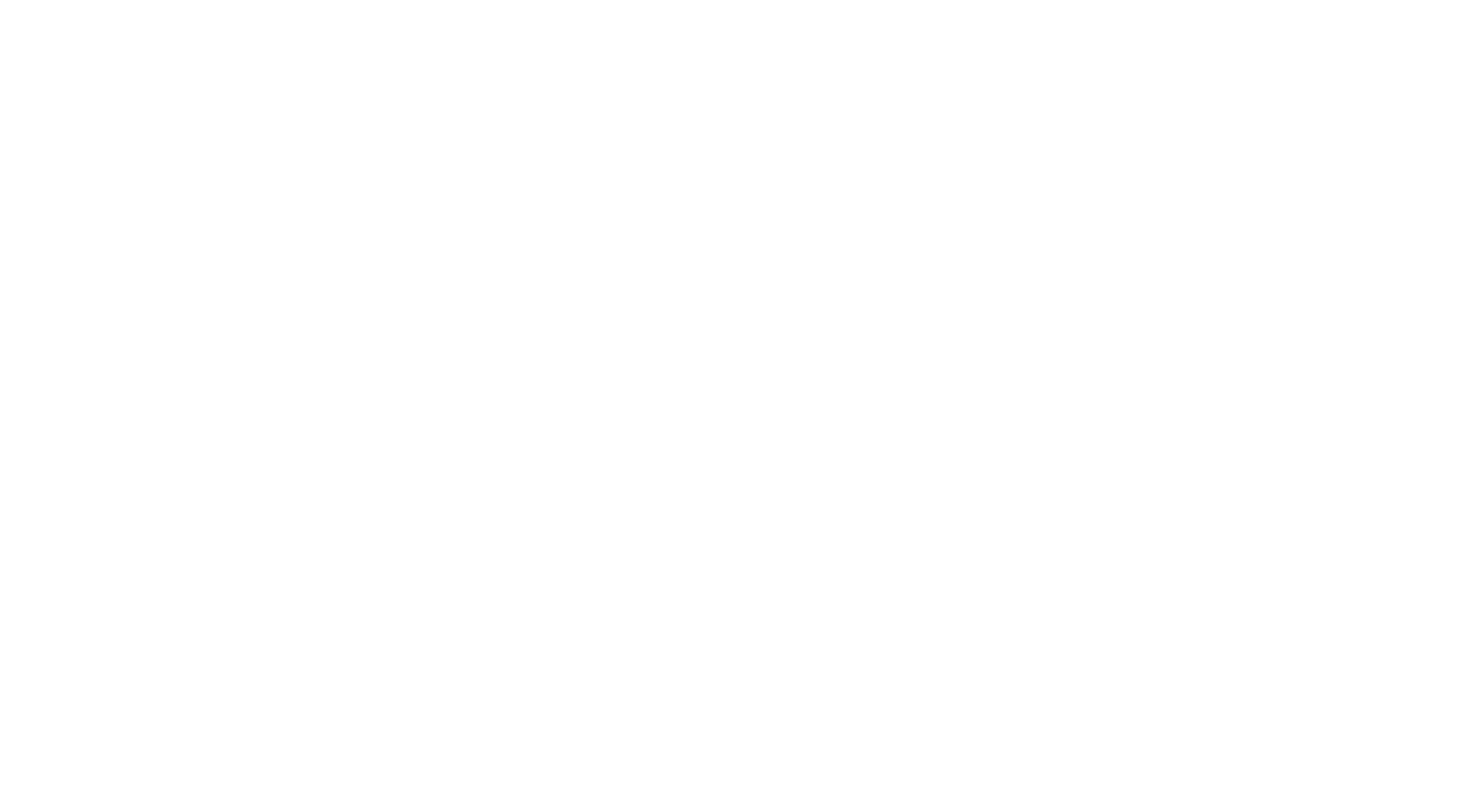 scroll, scrollTop: 0, scrollLeft: 0, axis: both 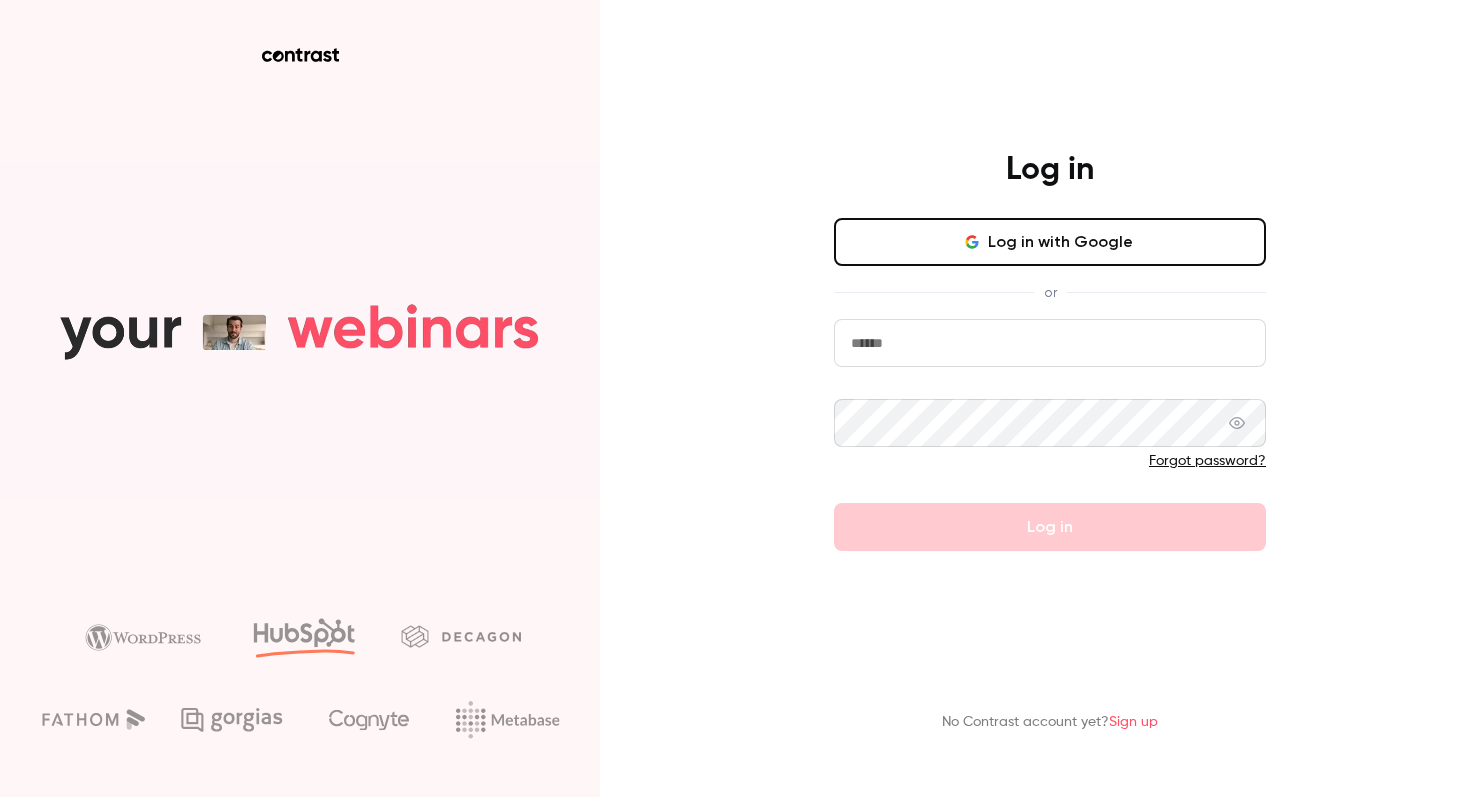 click at bounding box center [1050, 343] 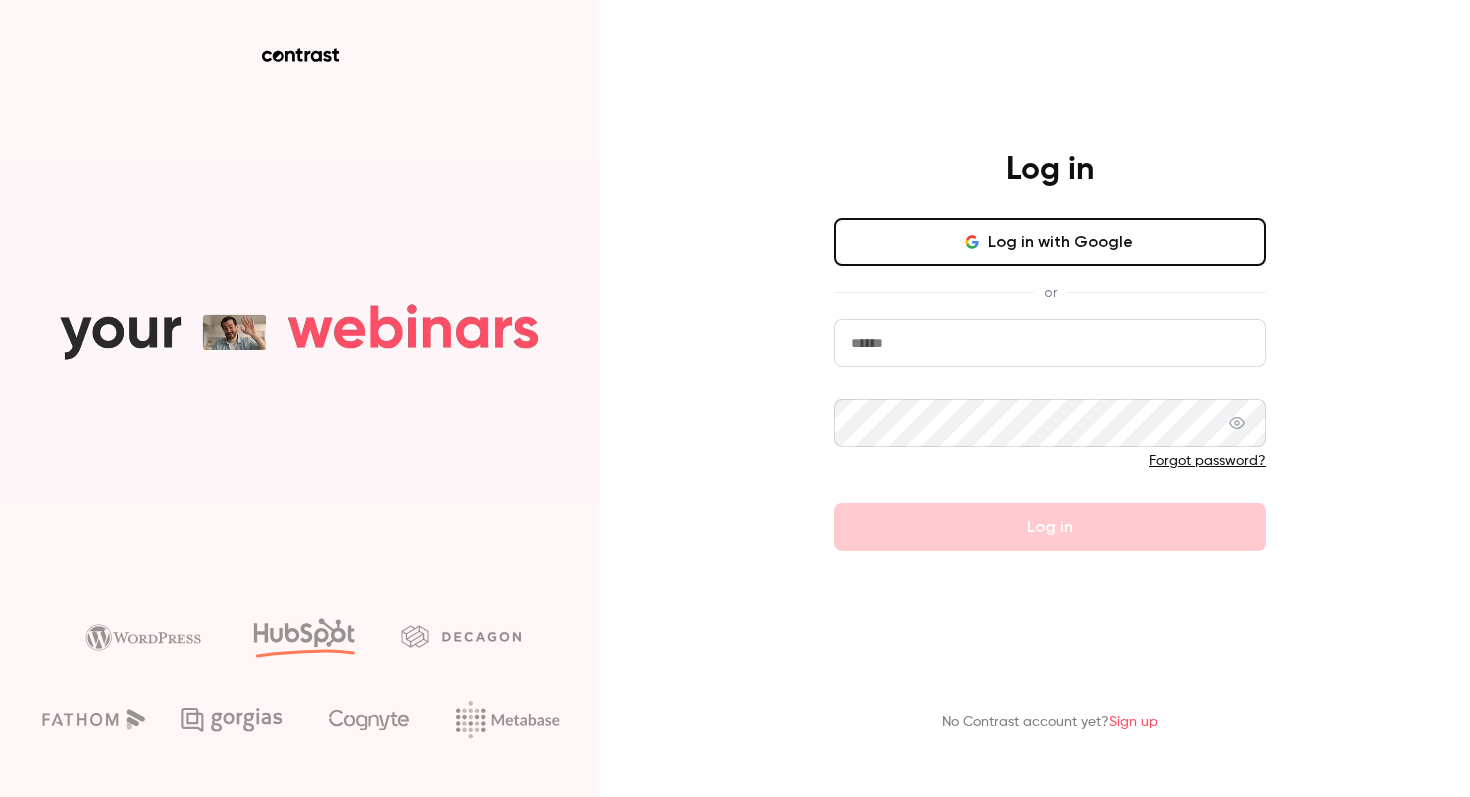 type on "**********" 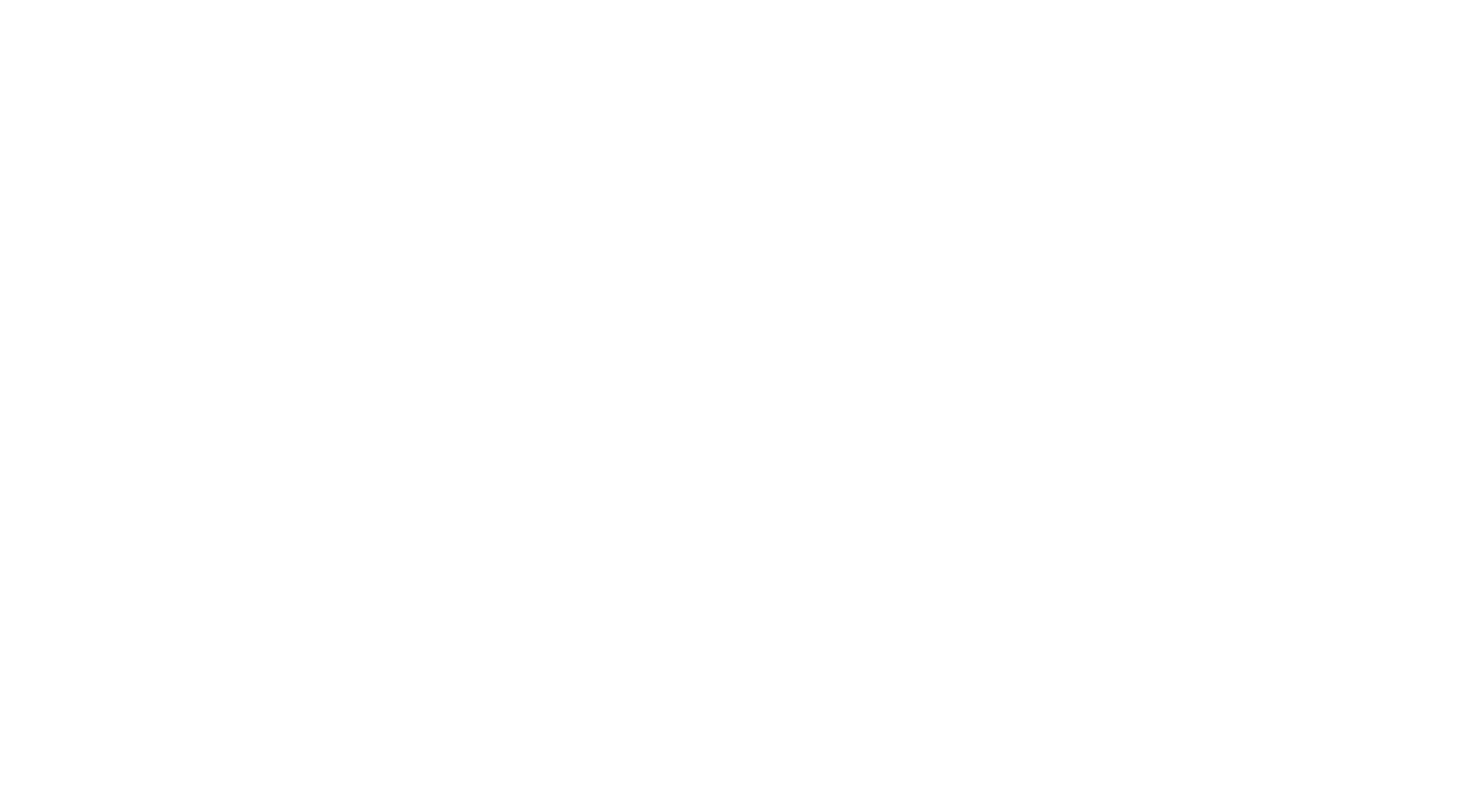 scroll, scrollTop: 0, scrollLeft: 0, axis: both 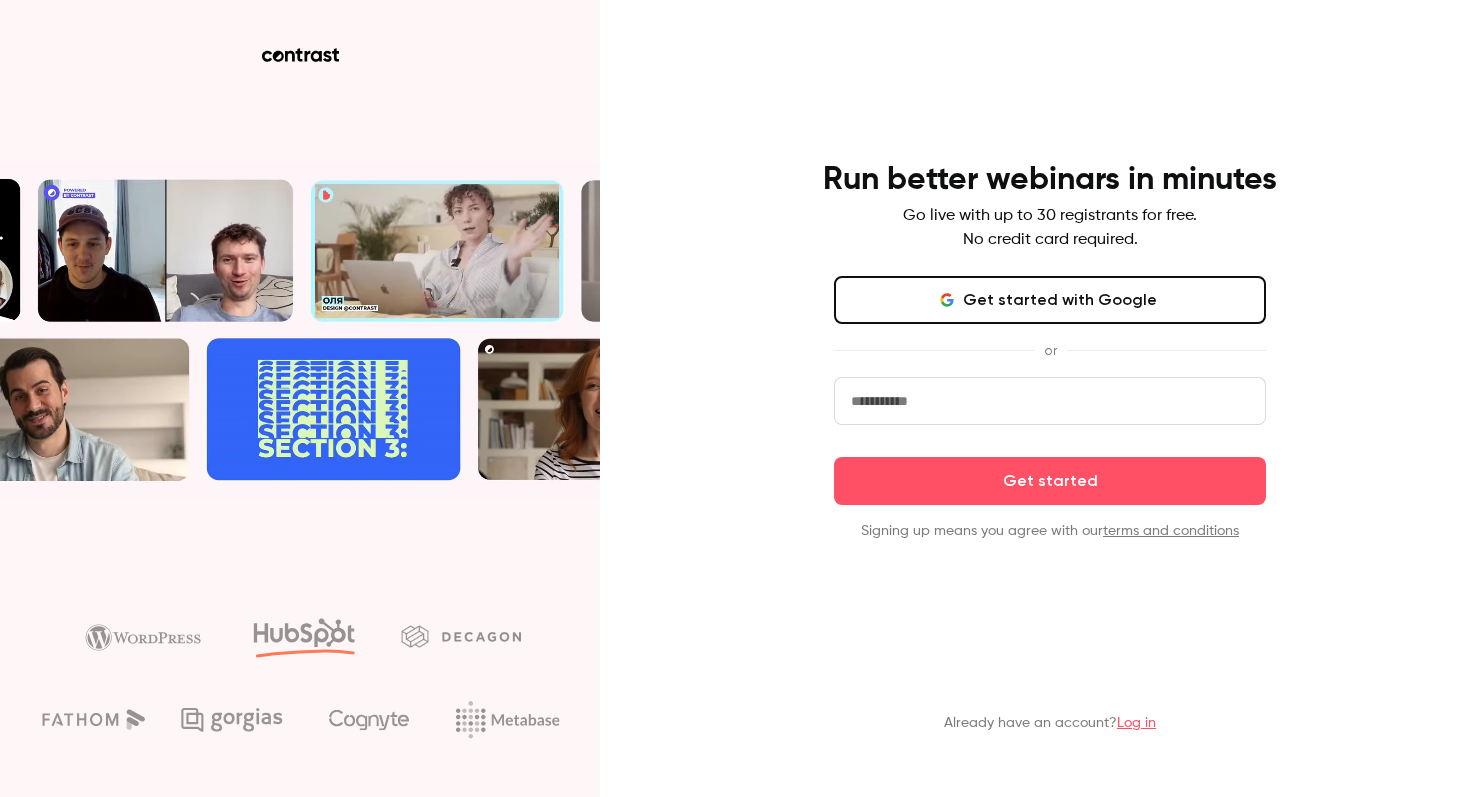 click at bounding box center (1050, 401) 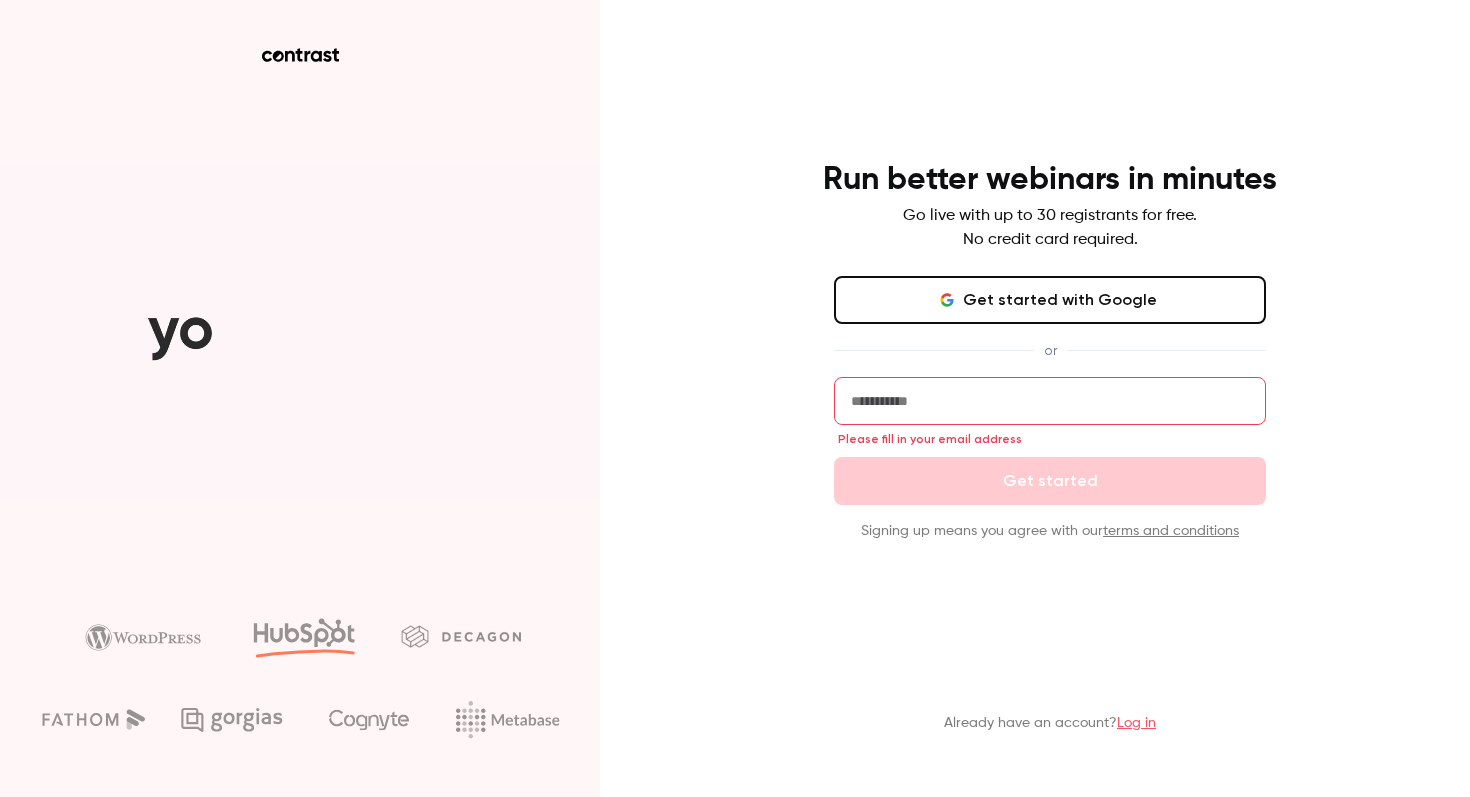 type on "**********" 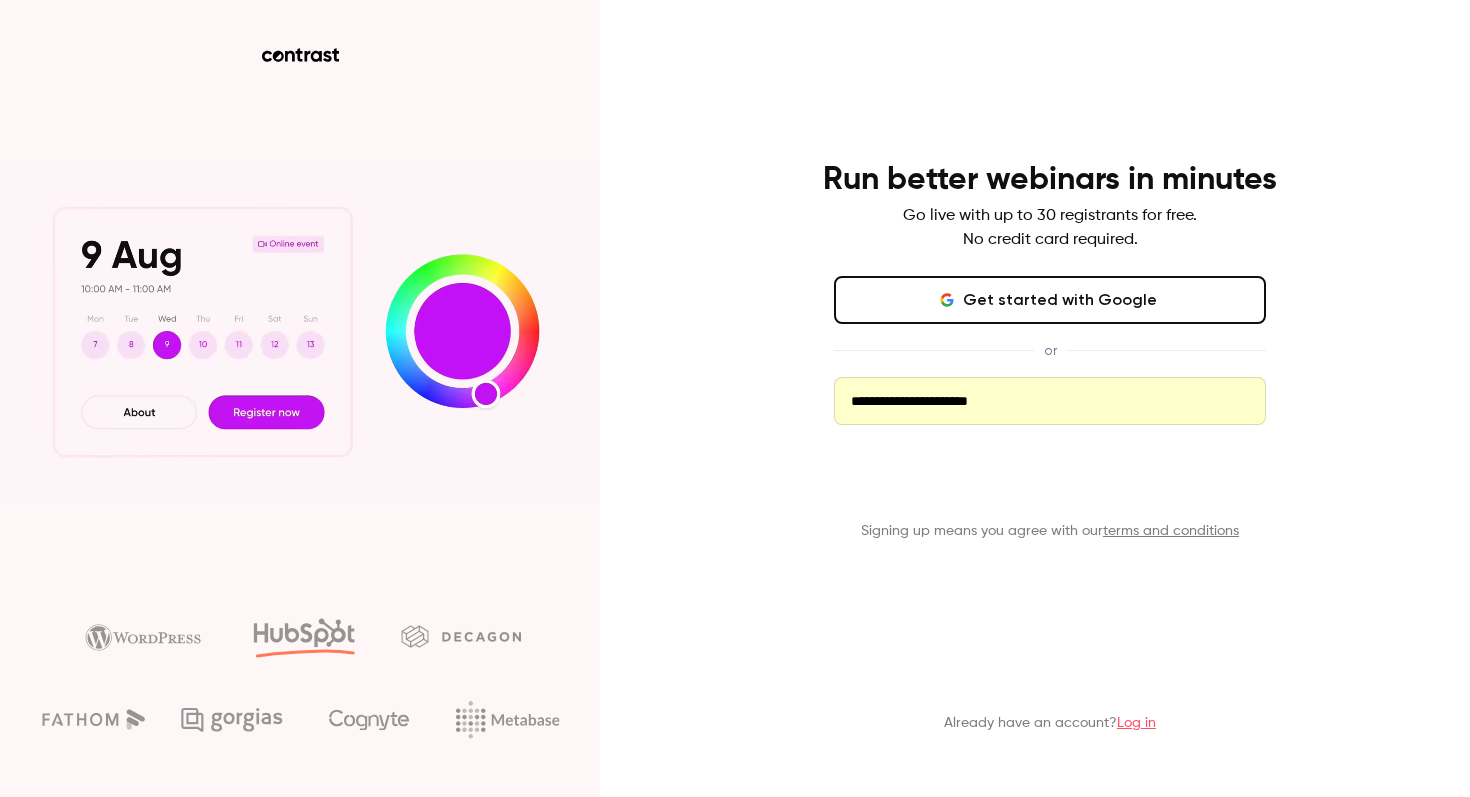 click on "Get started" at bounding box center (1050, 481) 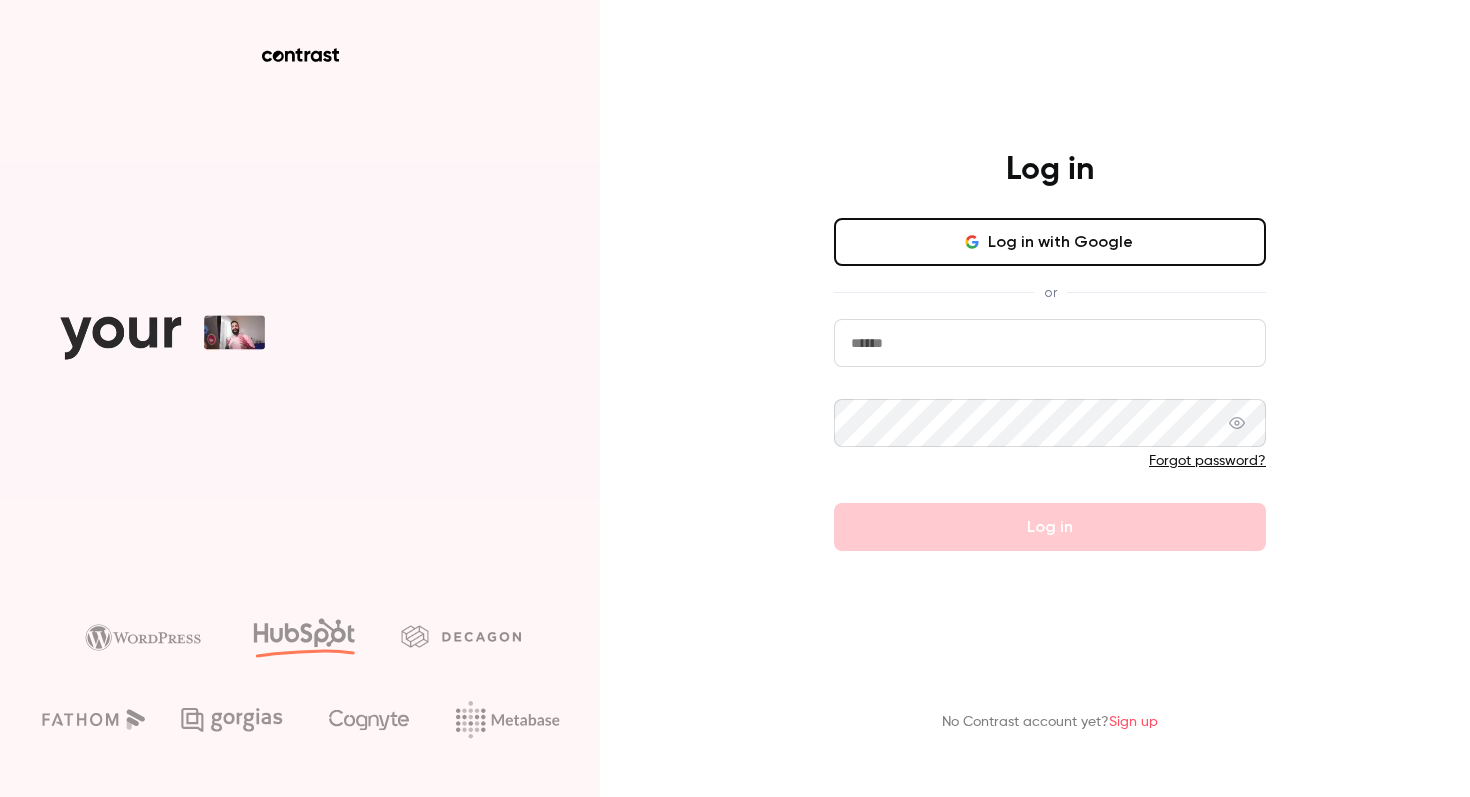 scroll, scrollTop: 0, scrollLeft: 0, axis: both 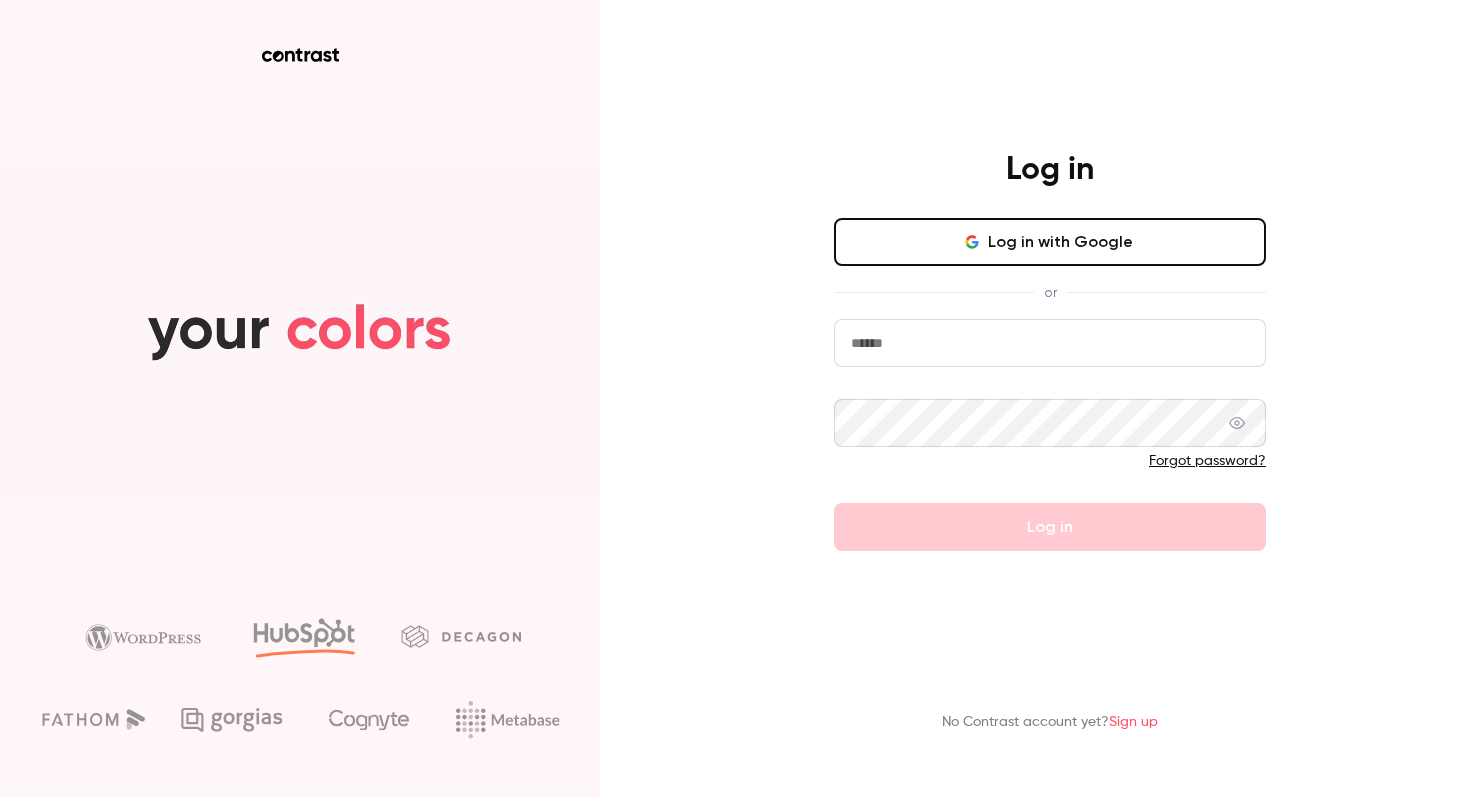 click at bounding box center [1050, 343] 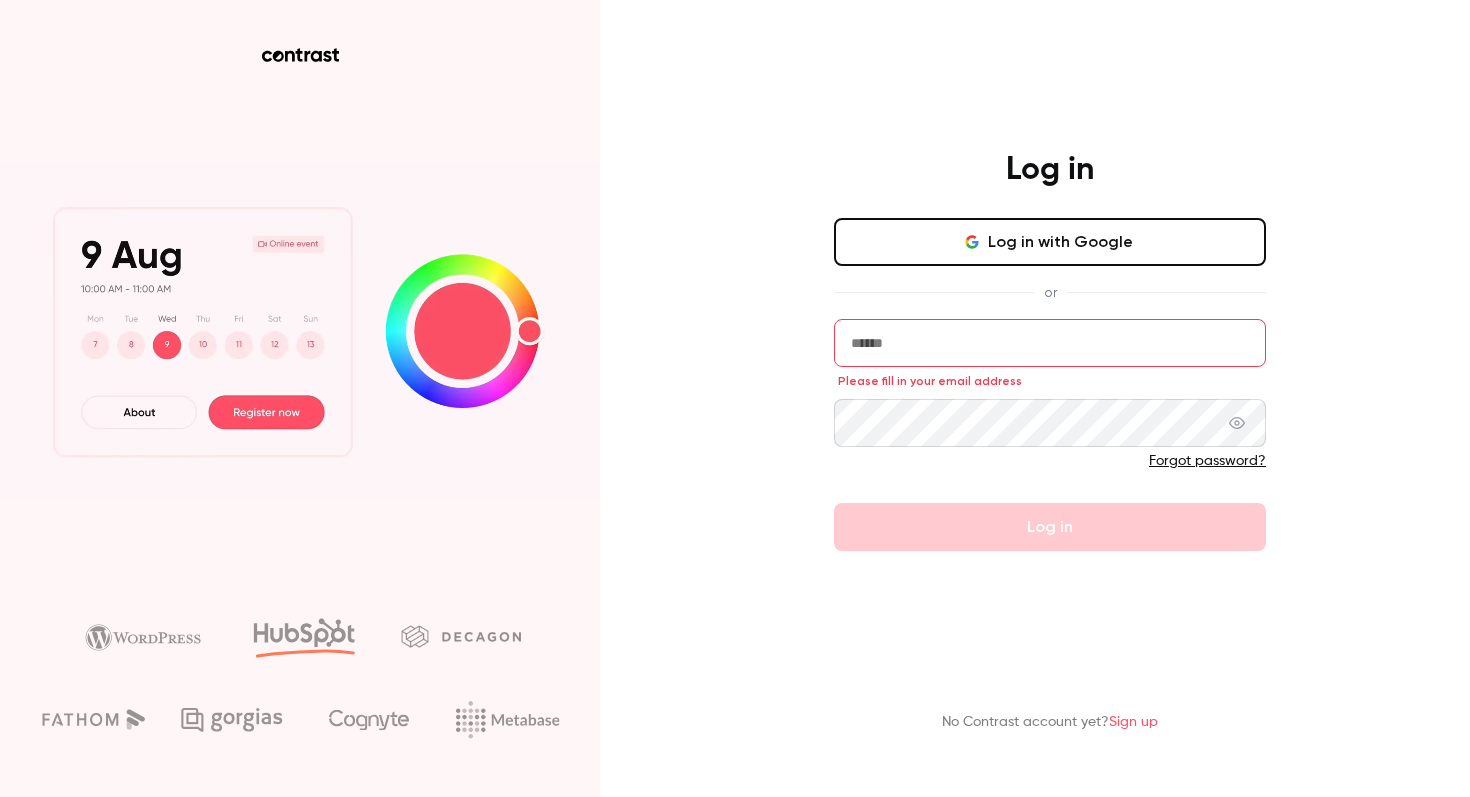 type on "**********" 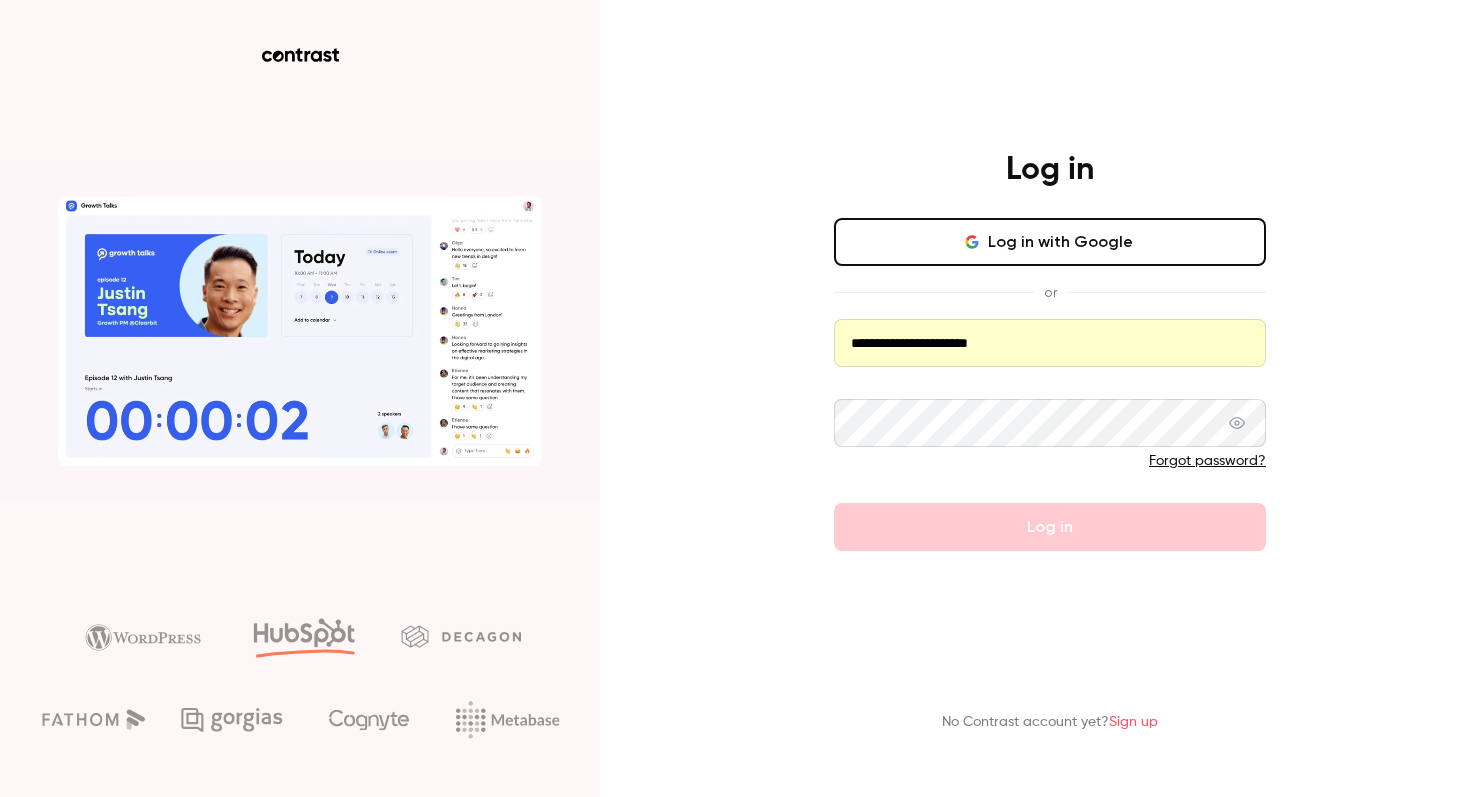 click on "Forgot password?" at bounding box center (1207, 461) 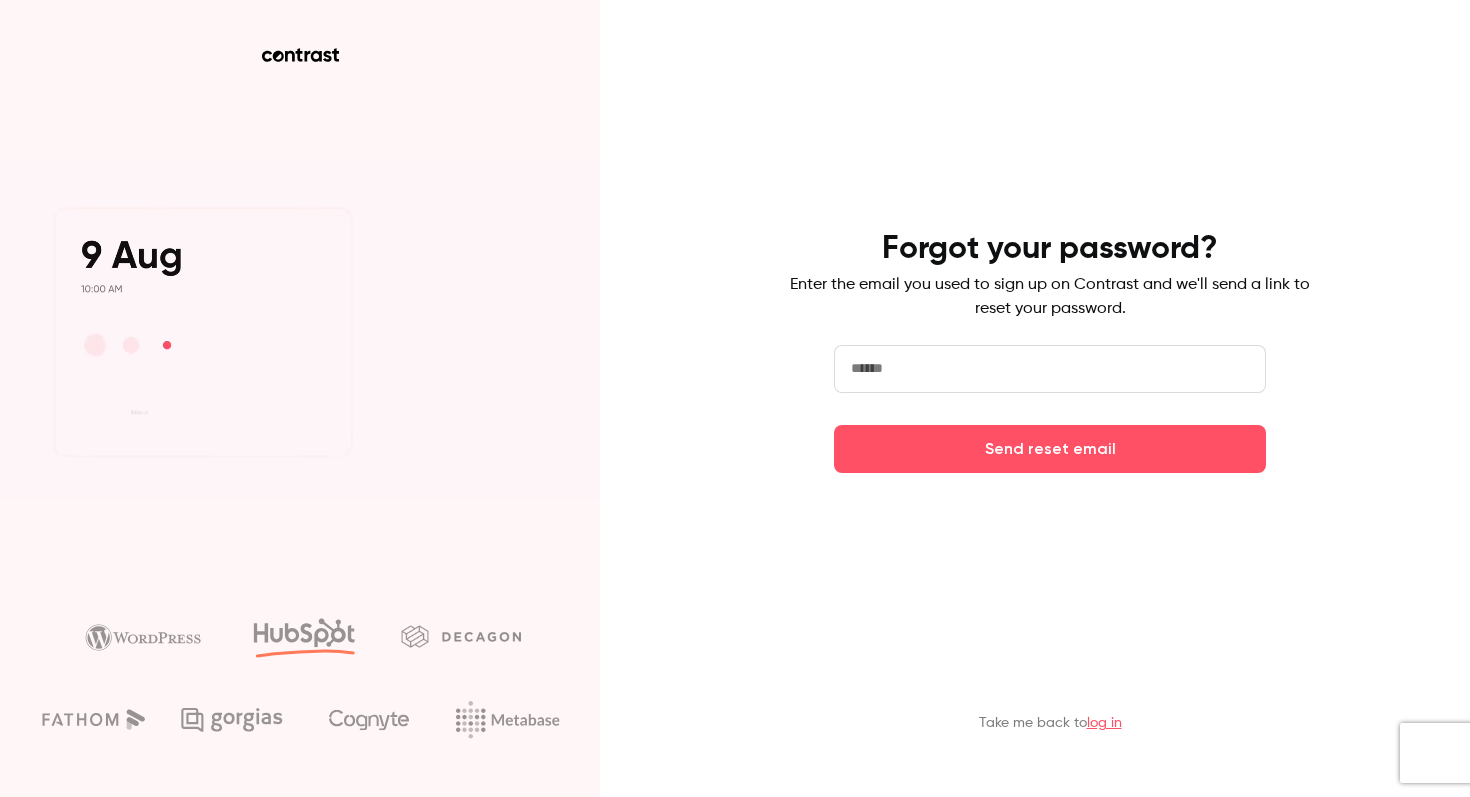 click on "Send reset email" at bounding box center [1050, 409] 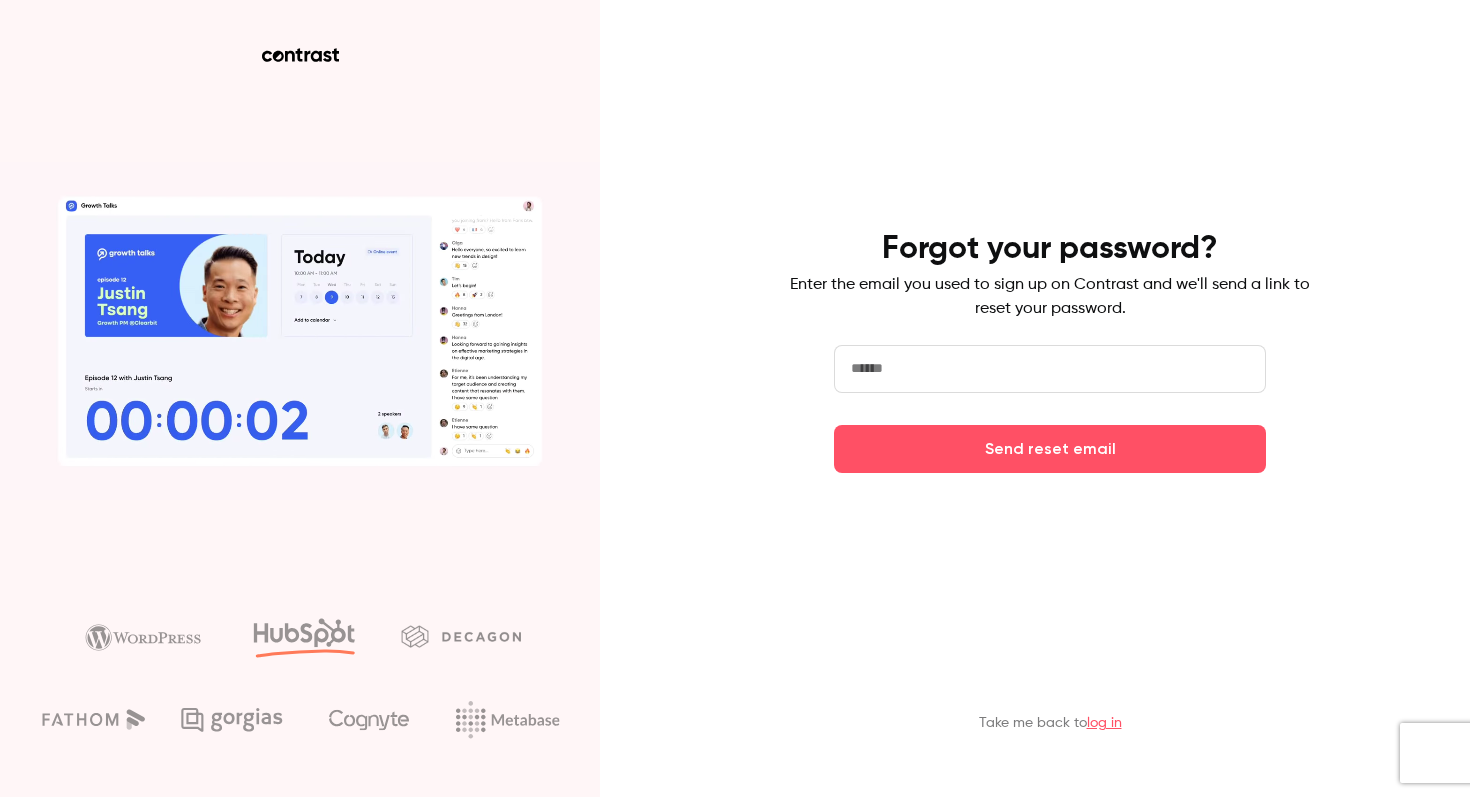 click at bounding box center [1050, 369] 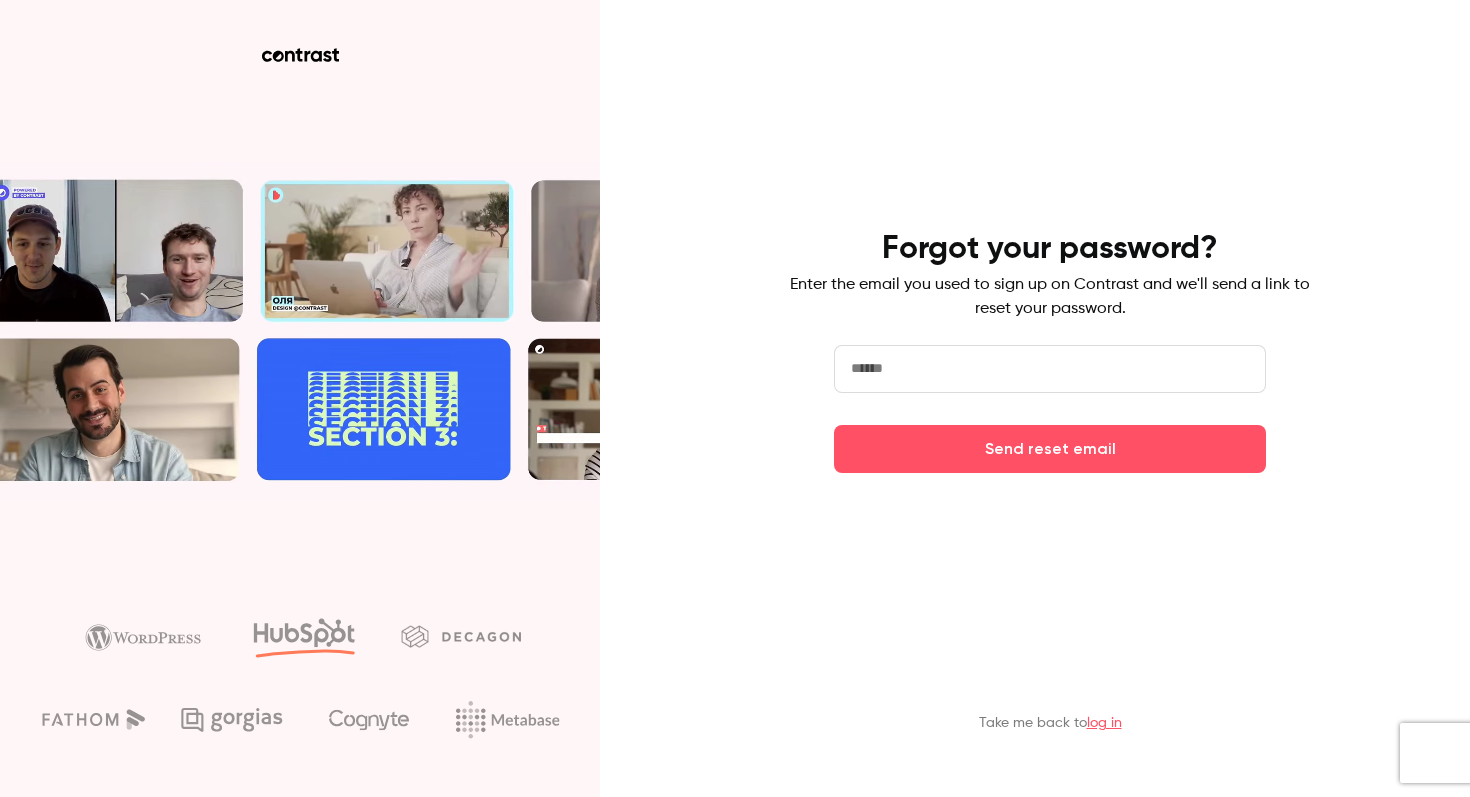 click at bounding box center (1050, 369) 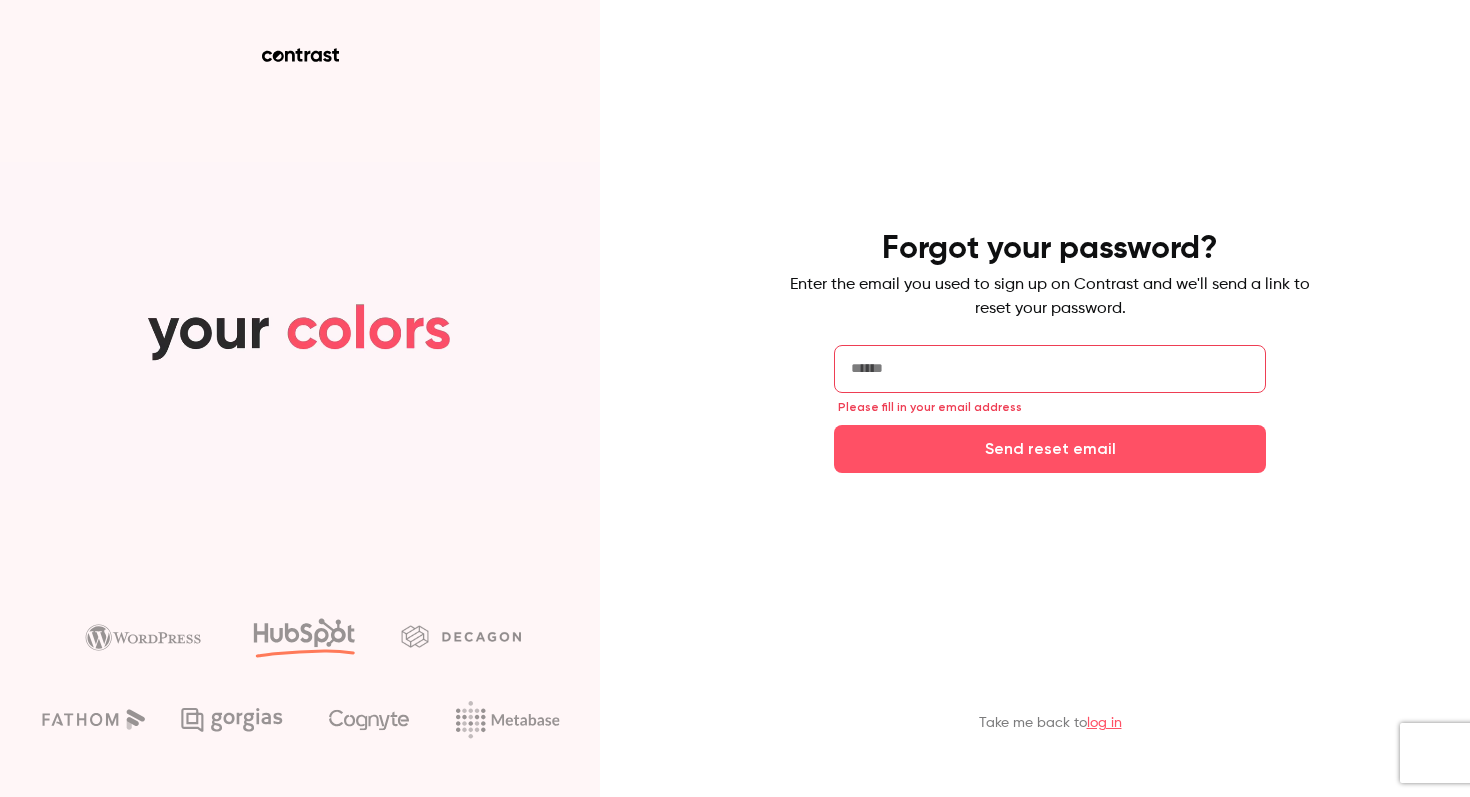 type on "**********" 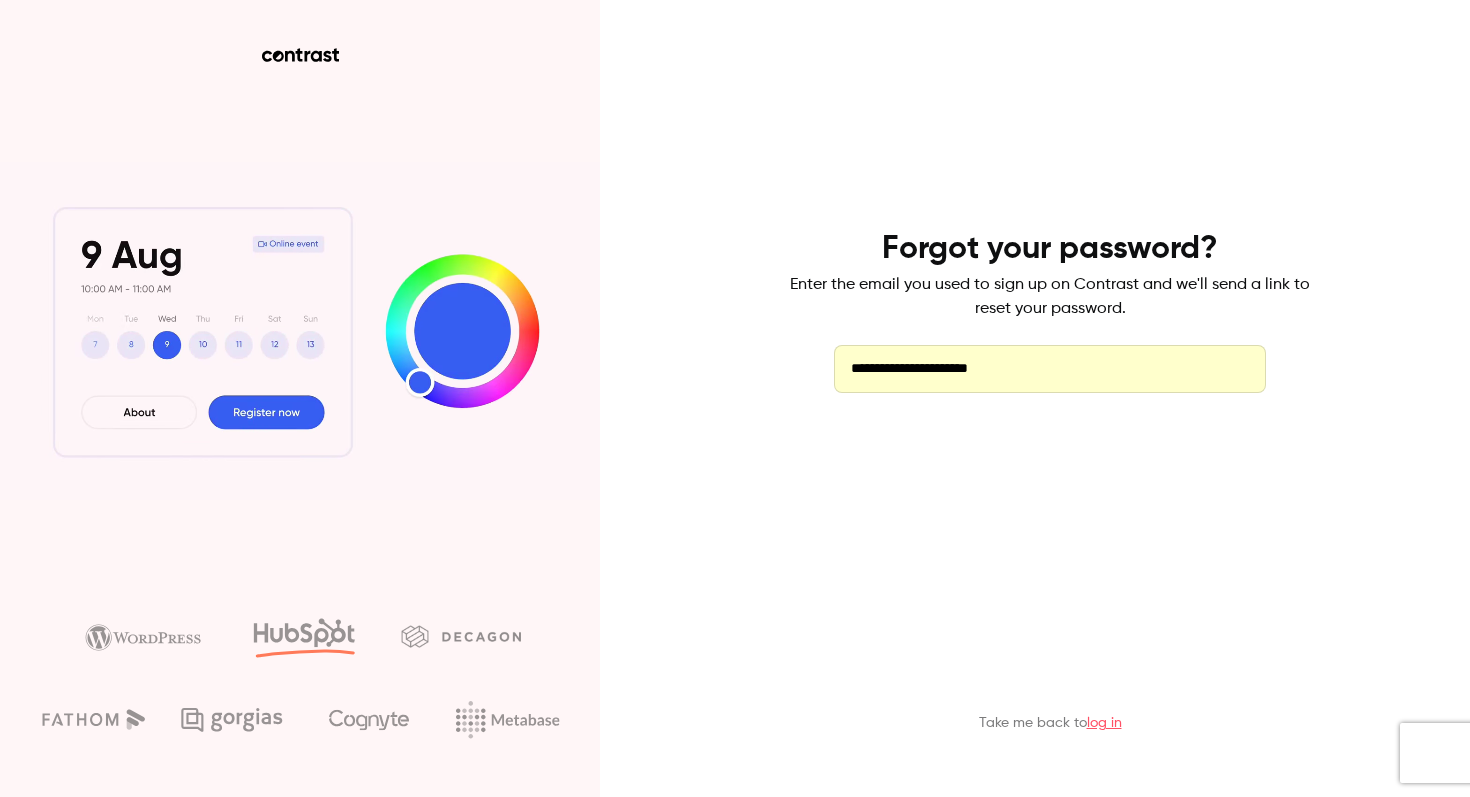 click on "Send reset email" at bounding box center (1050, 449) 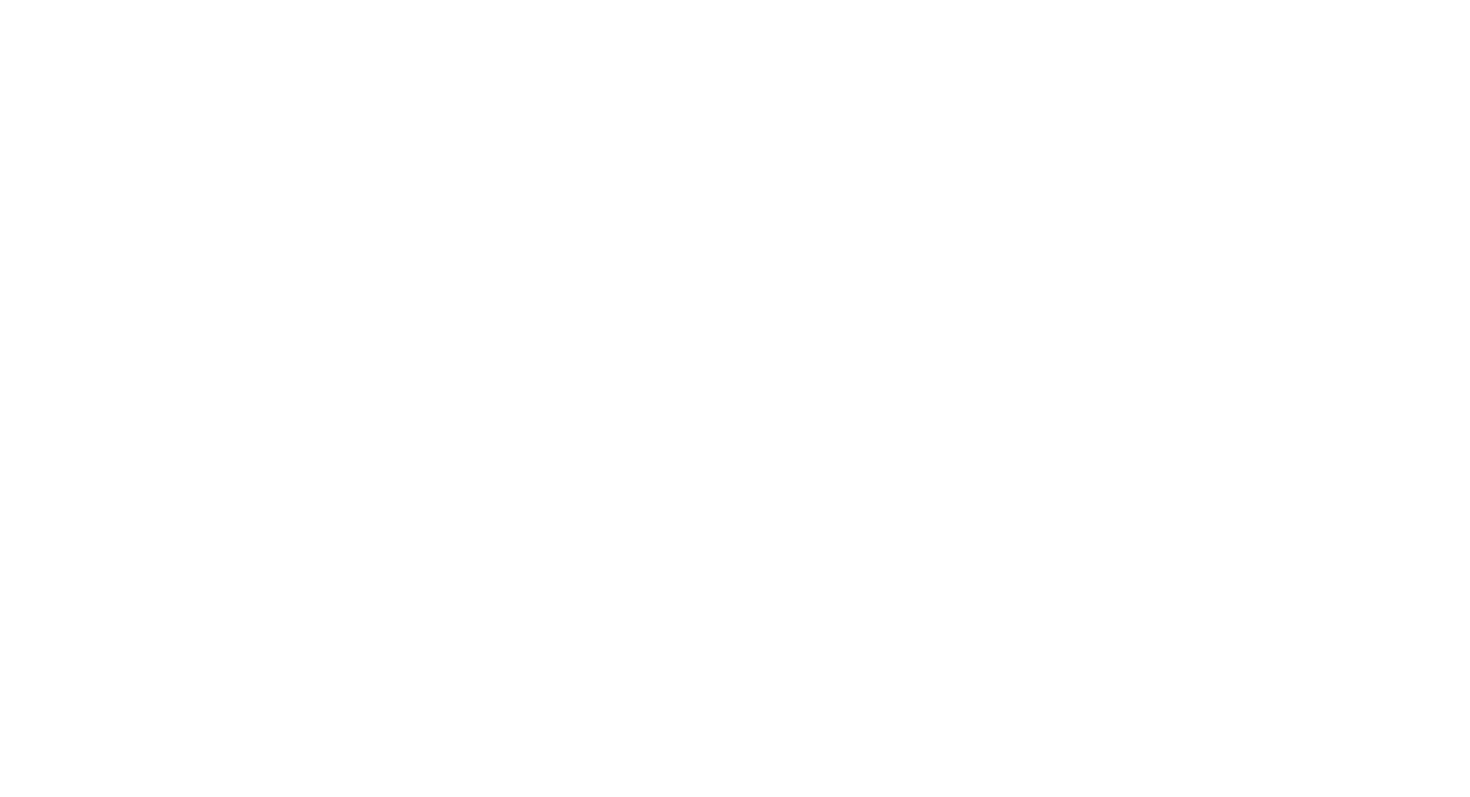 scroll, scrollTop: 0, scrollLeft: 0, axis: both 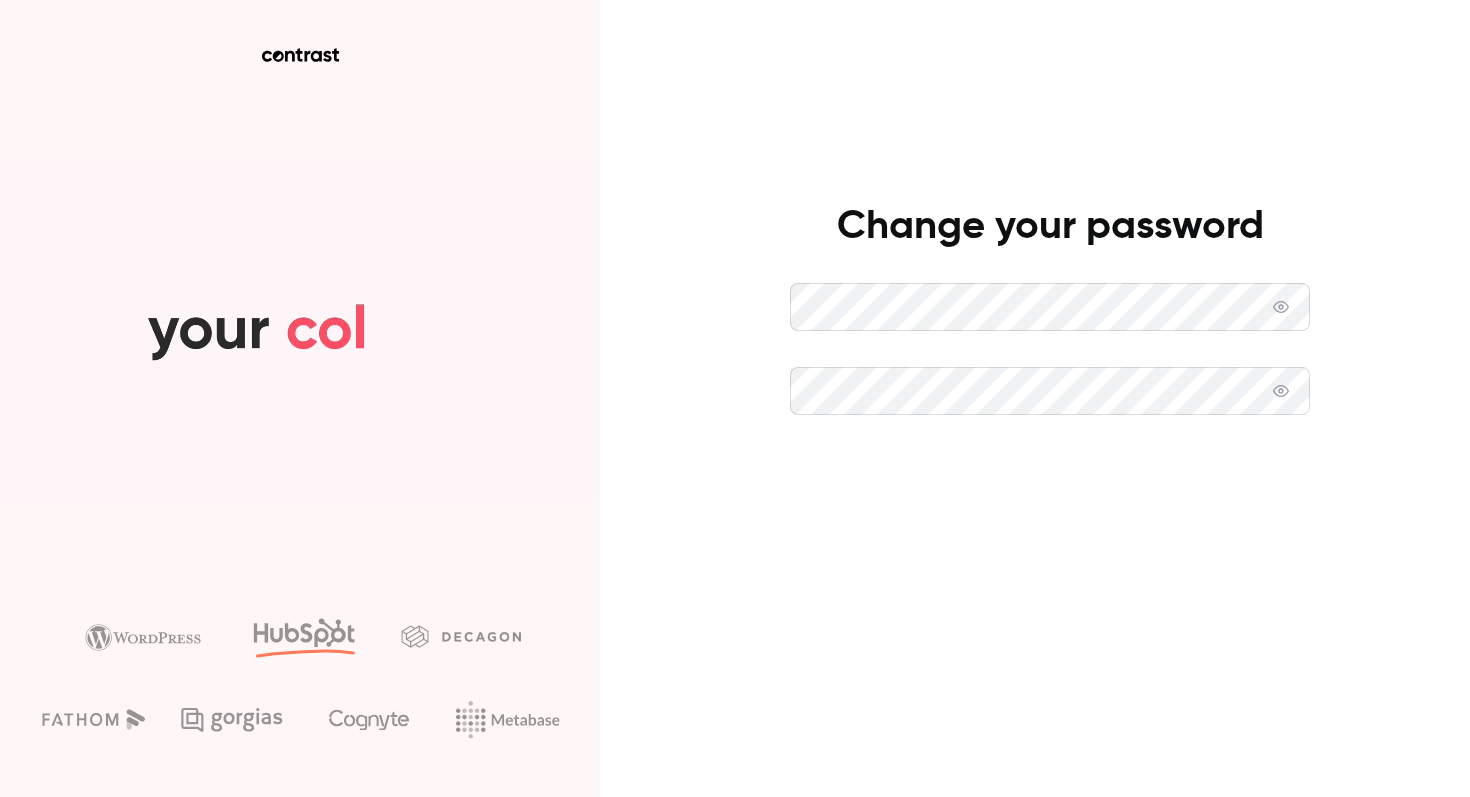 click on "Set new password" at bounding box center (1050, 475) 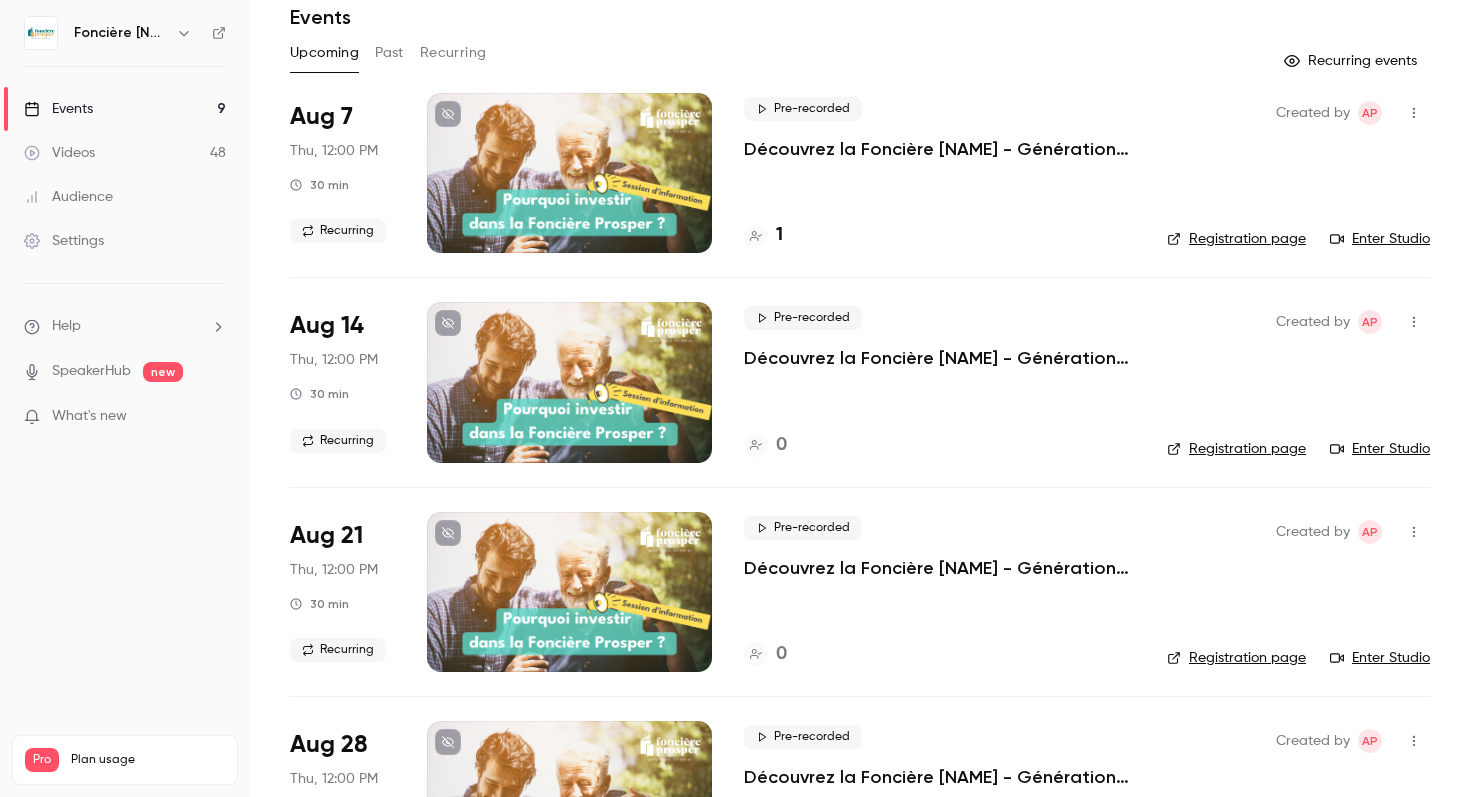 scroll, scrollTop: 68, scrollLeft: 0, axis: vertical 